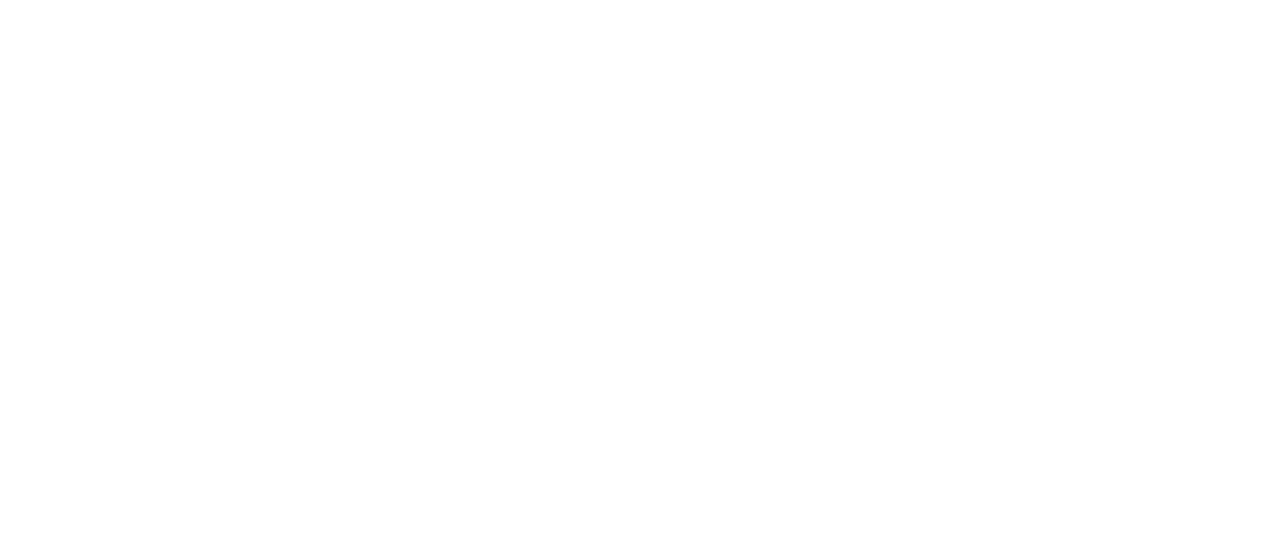 scroll, scrollTop: 0, scrollLeft: 0, axis: both 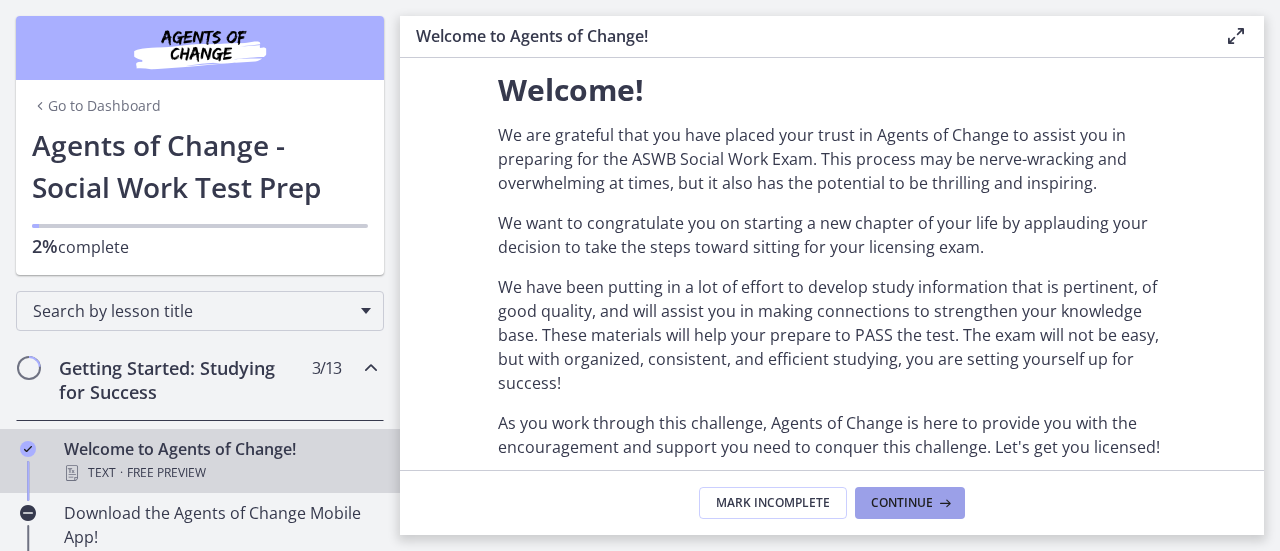 click on "Continue" at bounding box center [902, 503] 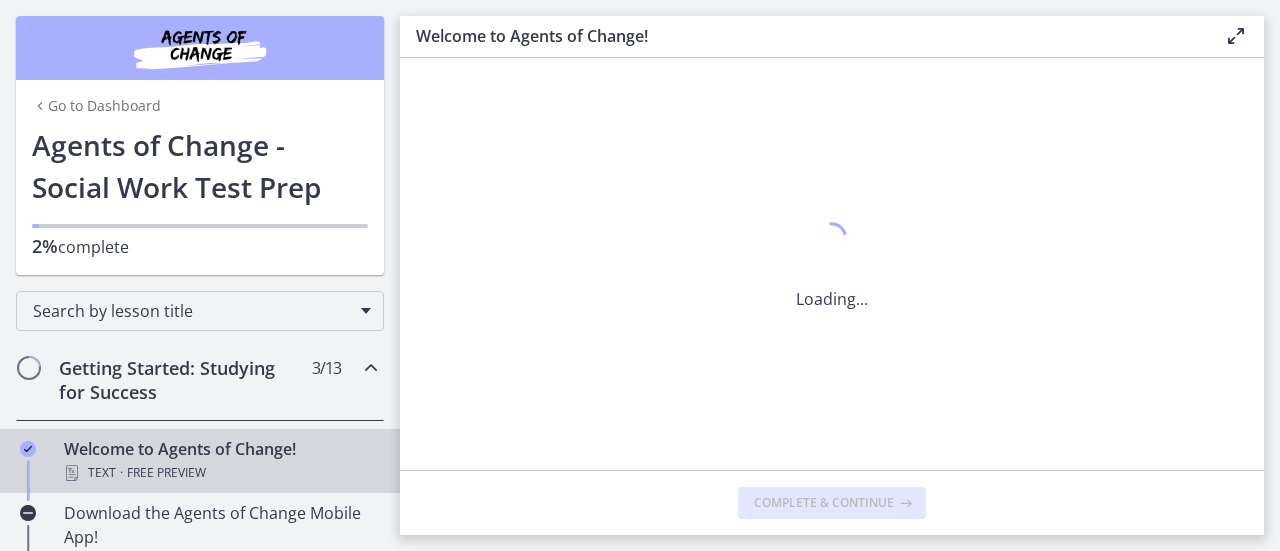 scroll, scrollTop: 0, scrollLeft: 0, axis: both 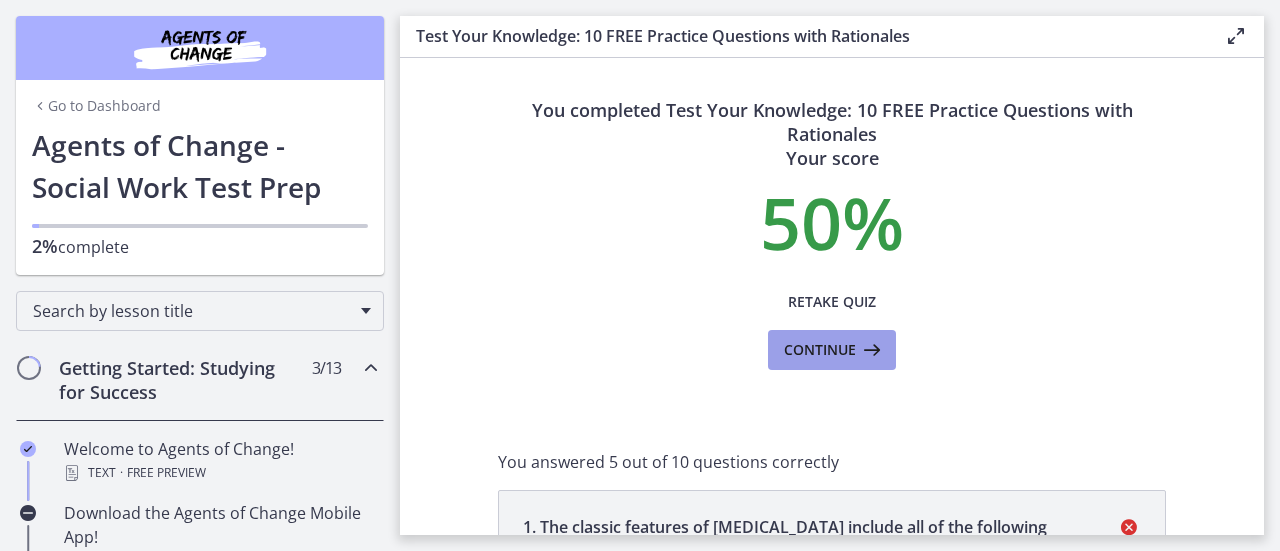 click on "Continue" at bounding box center [832, 350] 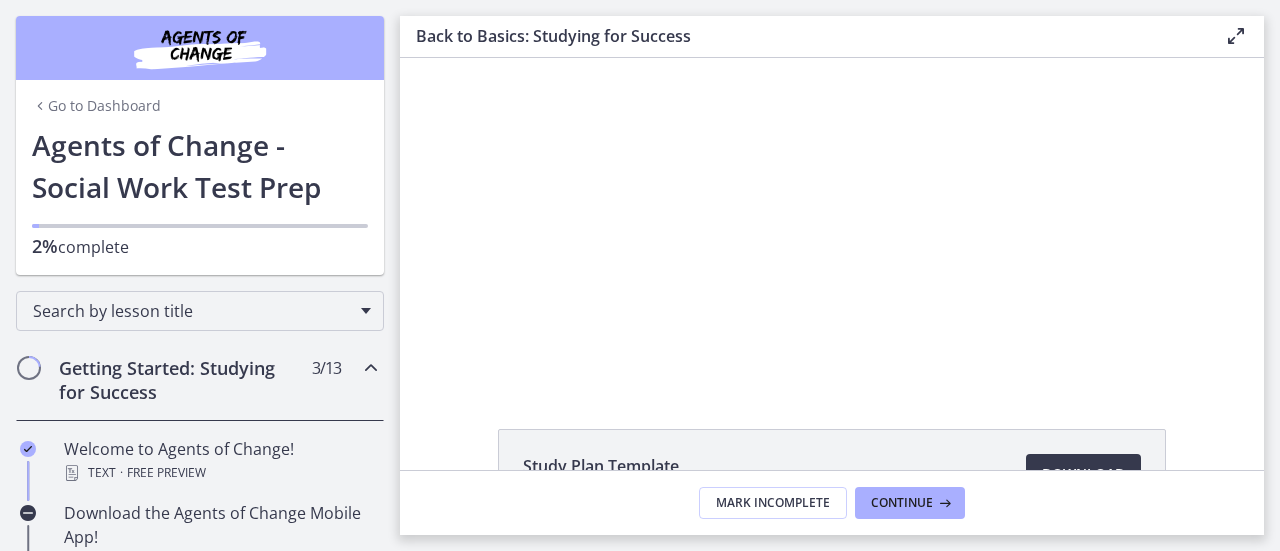 scroll, scrollTop: 0, scrollLeft: 0, axis: both 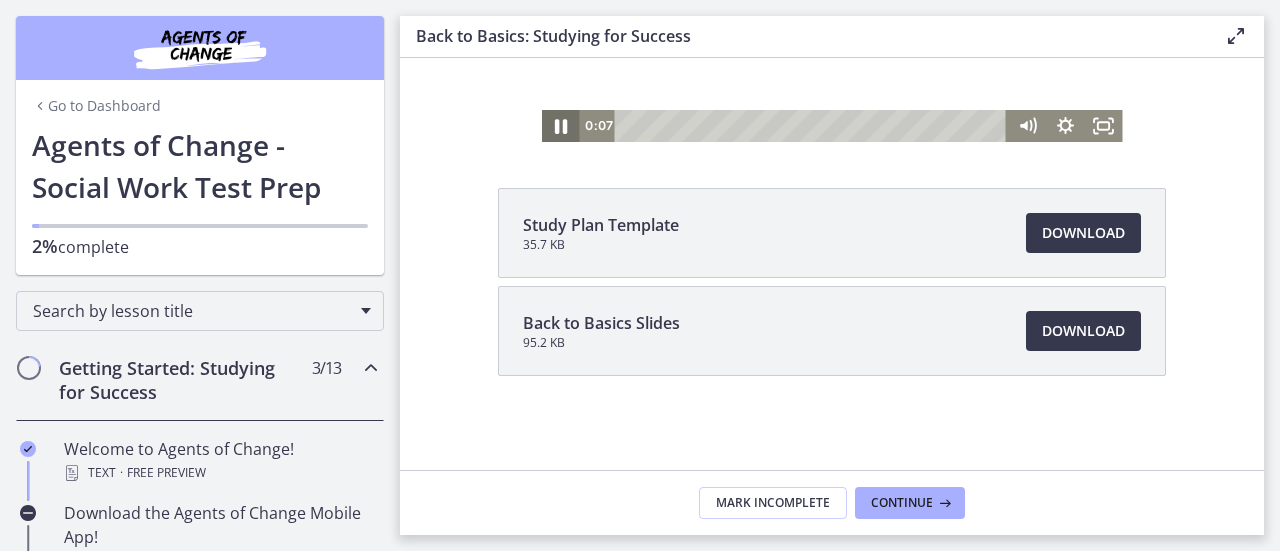 drag, startPoint x: 546, startPoint y: 131, endPoint x: 953, endPoint y: -9, distance: 430.4056 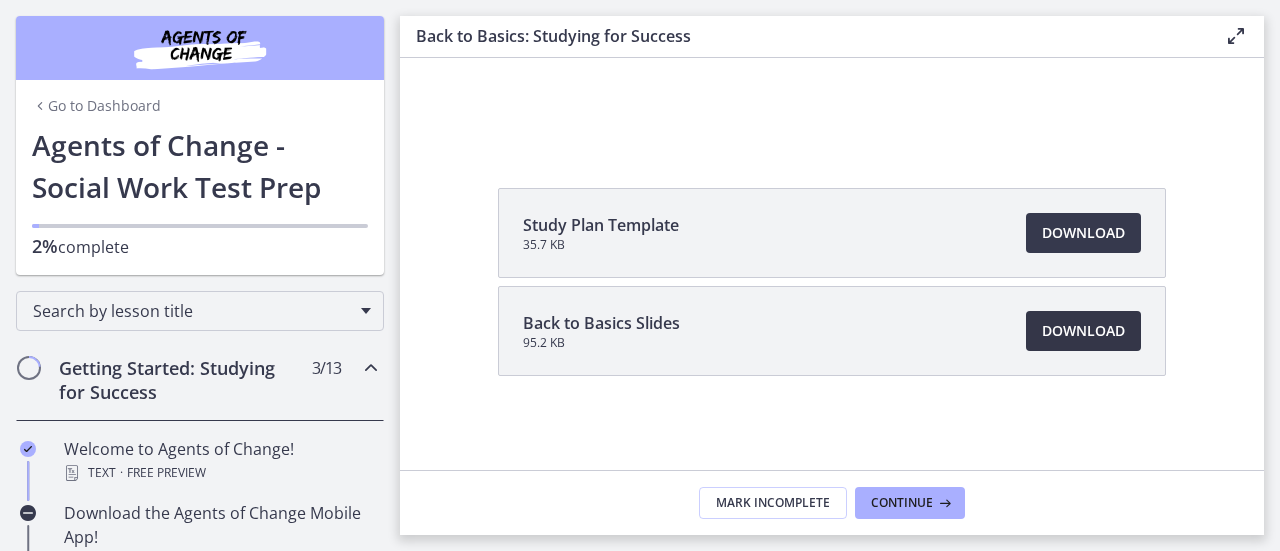 click on "Download
Opens in a new window" at bounding box center [1083, 331] 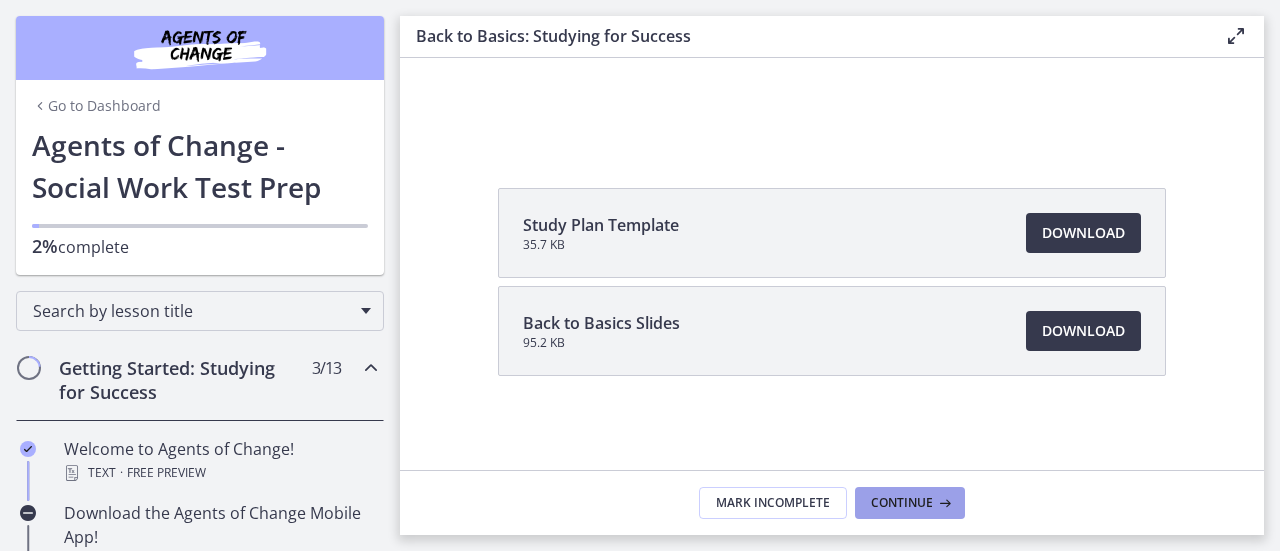 click on "Continue" at bounding box center [902, 503] 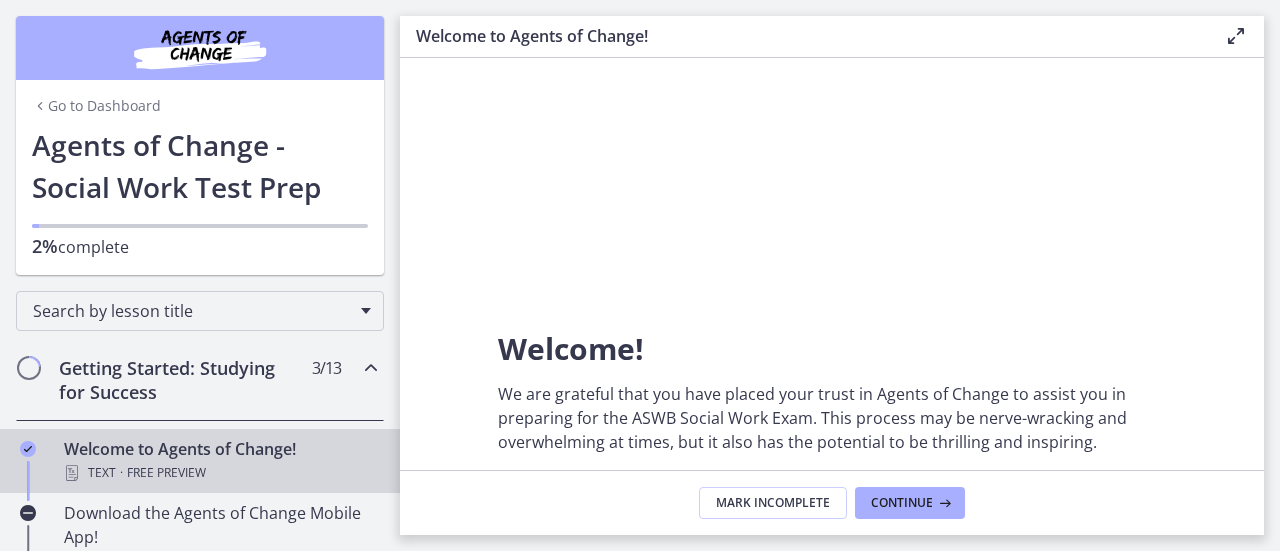 scroll, scrollTop: 0, scrollLeft: 0, axis: both 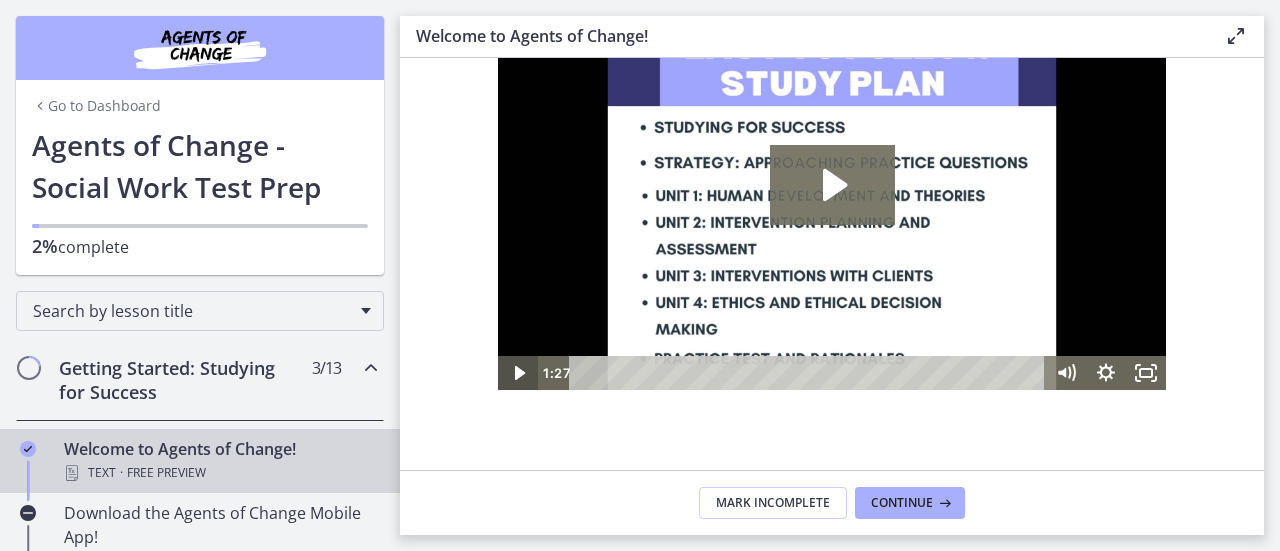 click 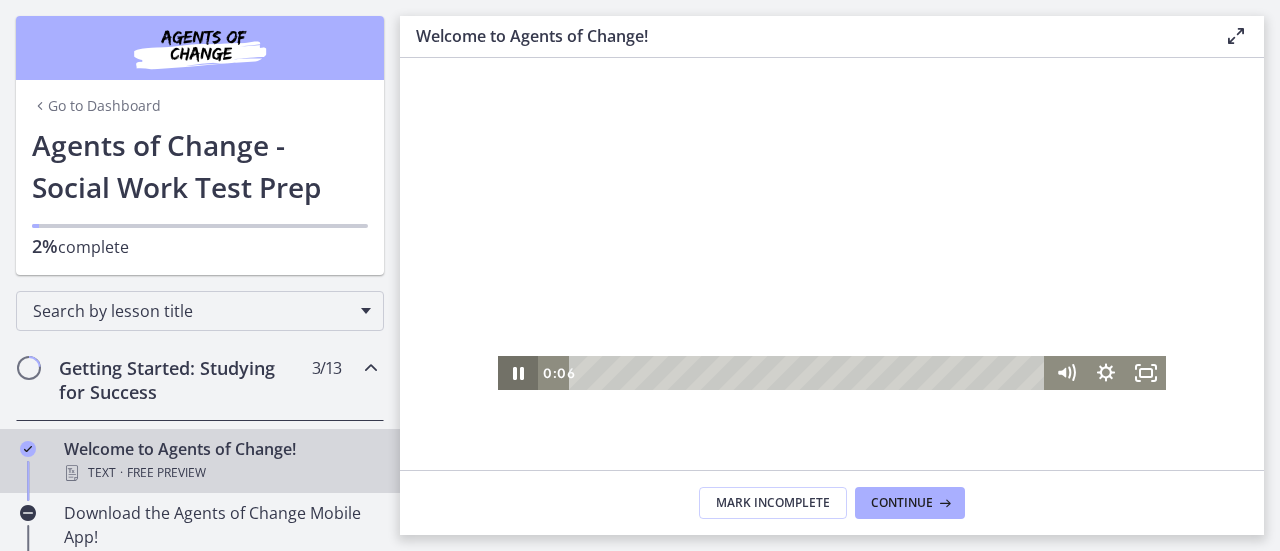 click 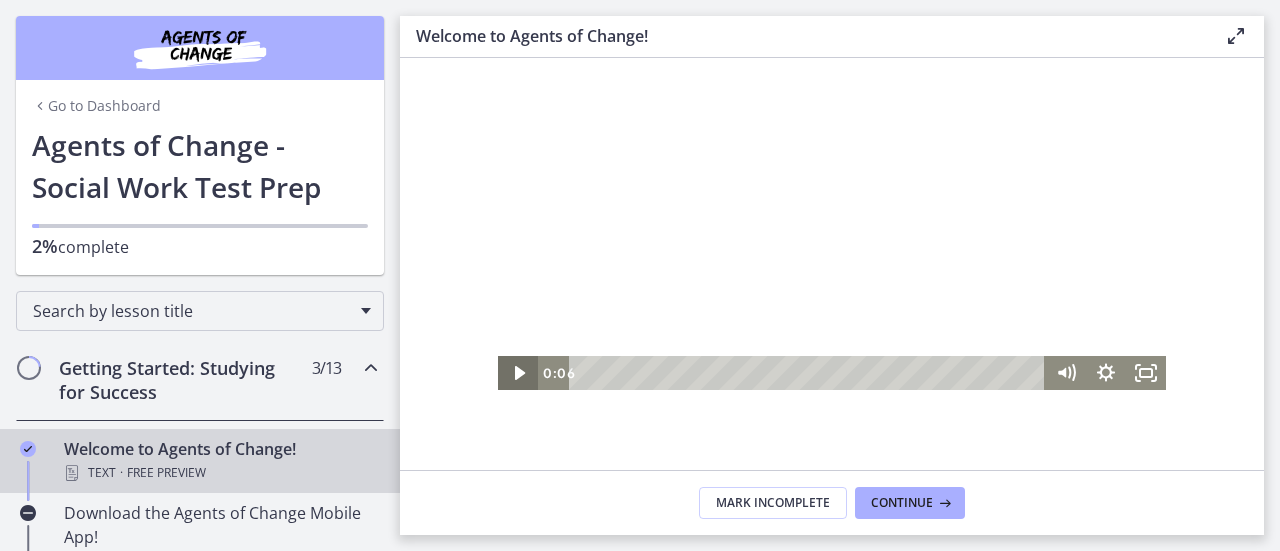 click 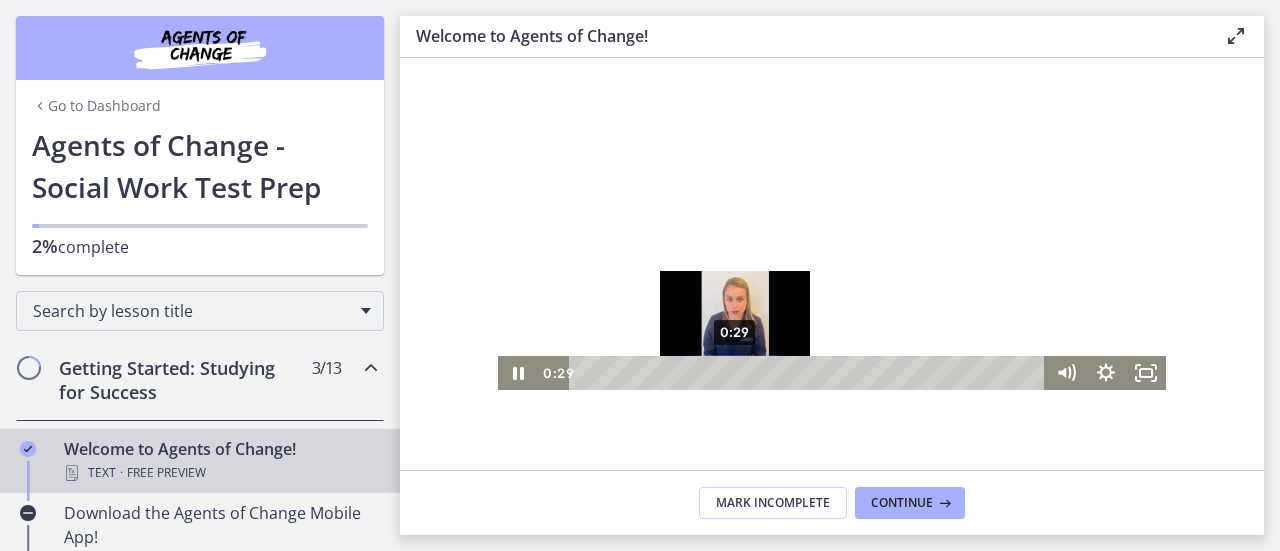 drag, startPoint x: 645, startPoint y: 374, endPoint x: 735, endPoint y: 375, distance: 90.005554 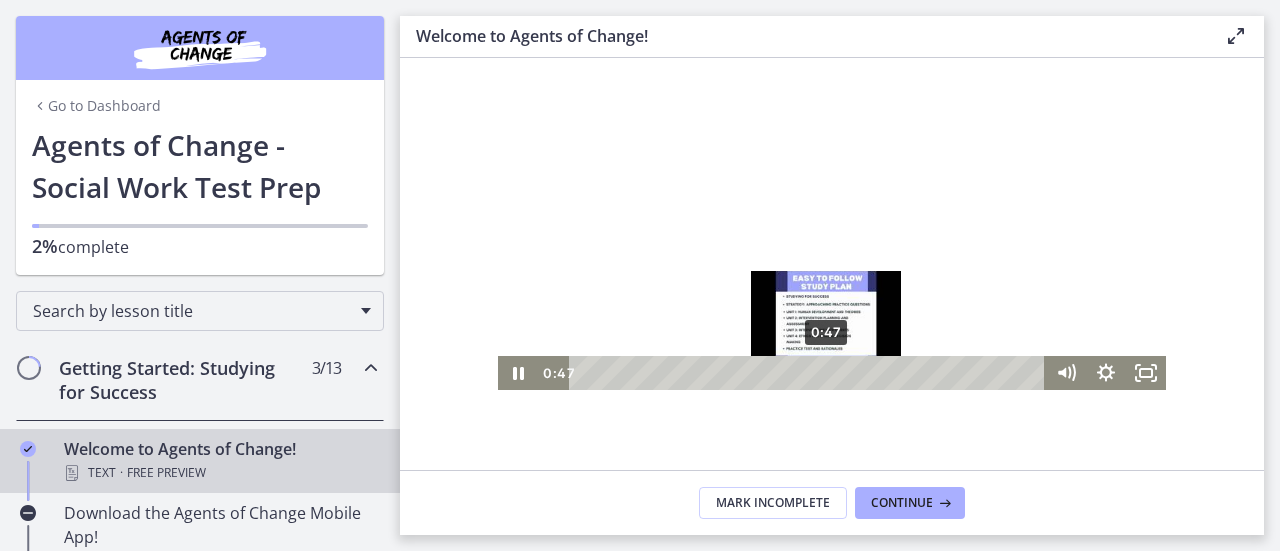 drag, startPoint x: 737, startPoint y: 370, endPoint x: 865, endPoint y: 372, distance: 128.01562 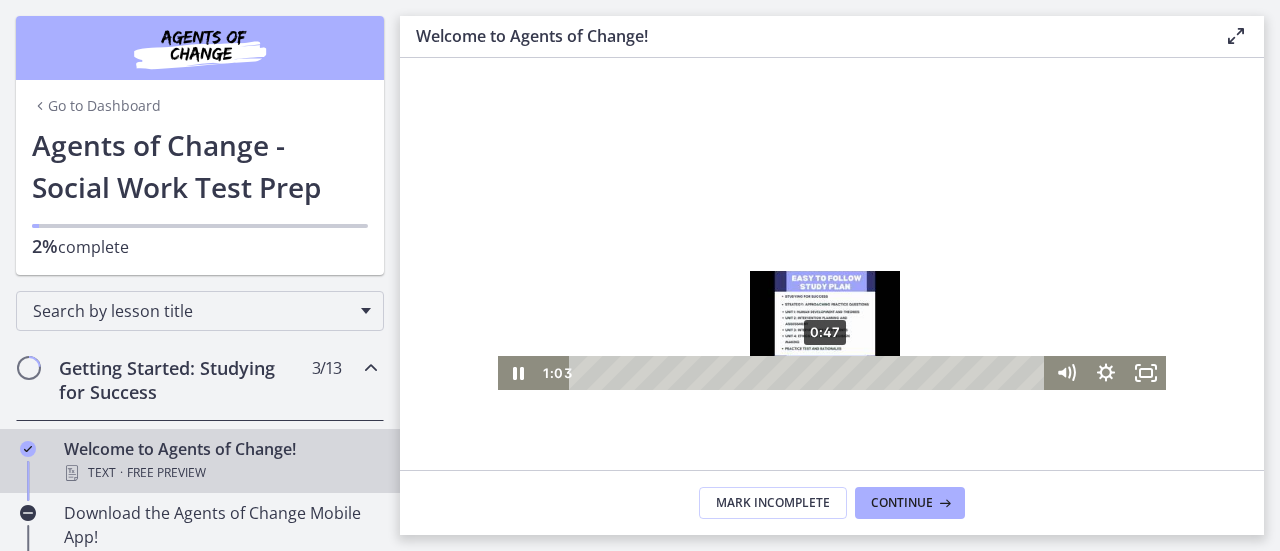 click on "0:47" at bounding box center [810, 373] 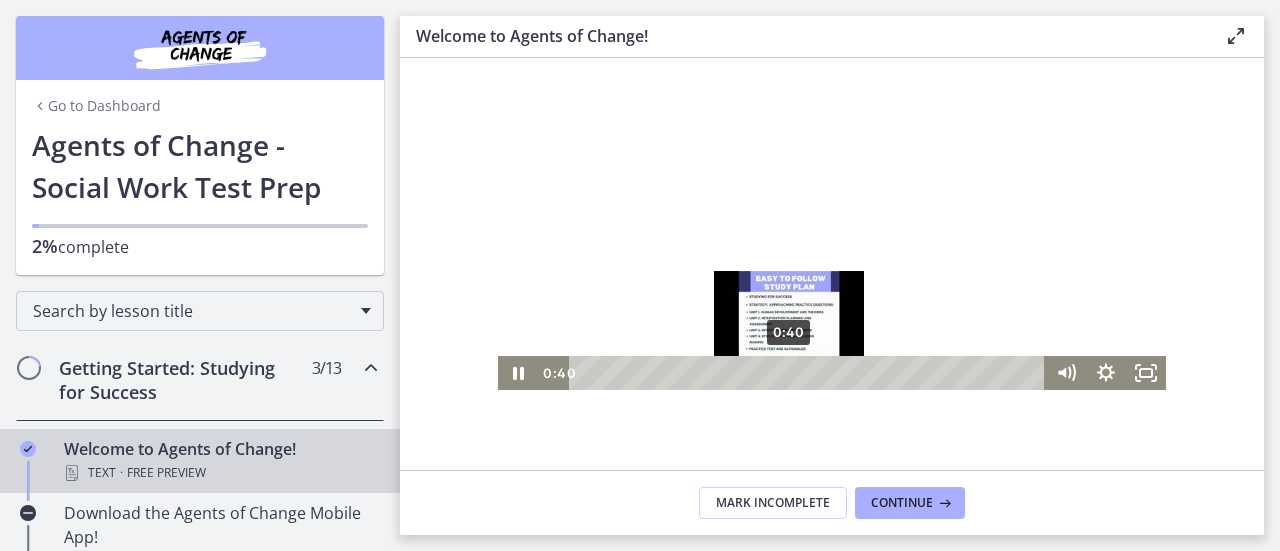 click on "0:40" at bounding box center (810, 373) 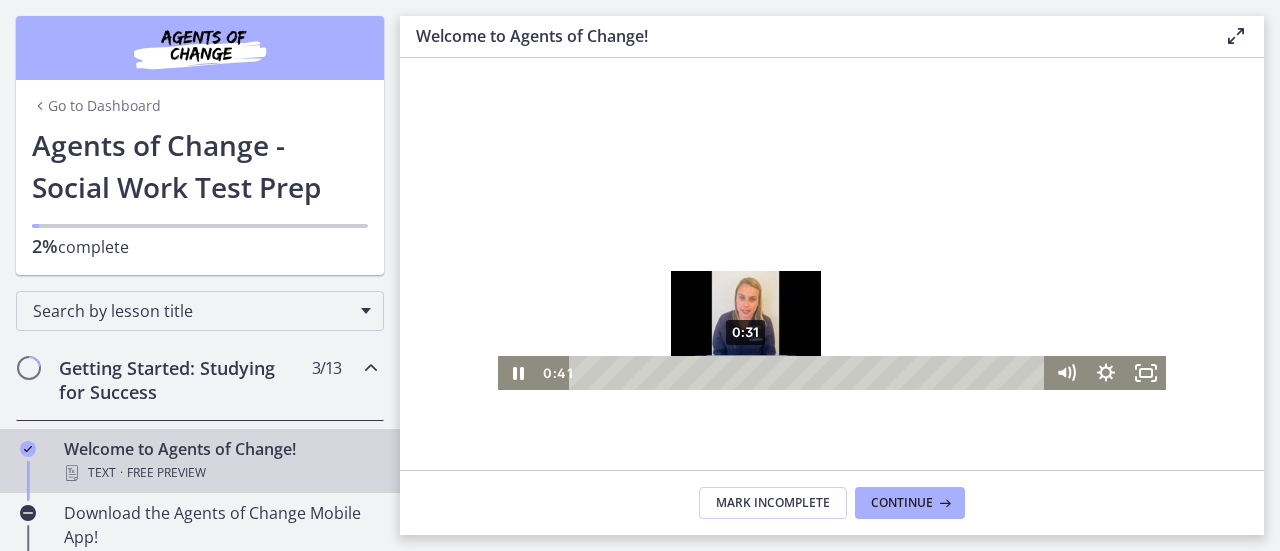 click on "0:31" at bounding box center (810, 373) 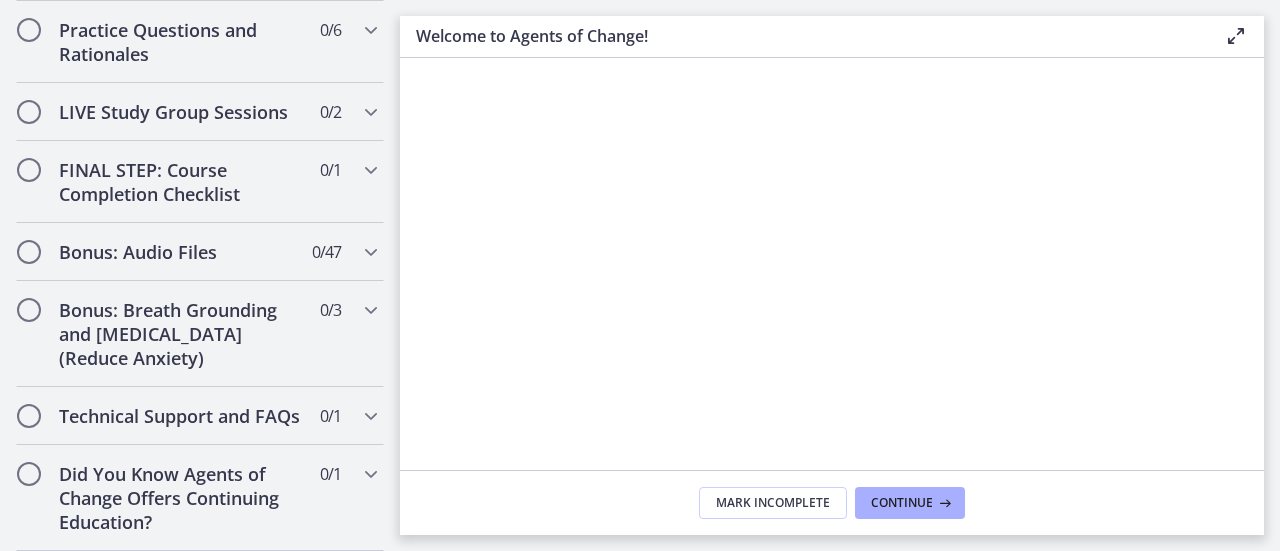 scroll, scrollTop: 884, scrollLeft: 0, axis: vertical 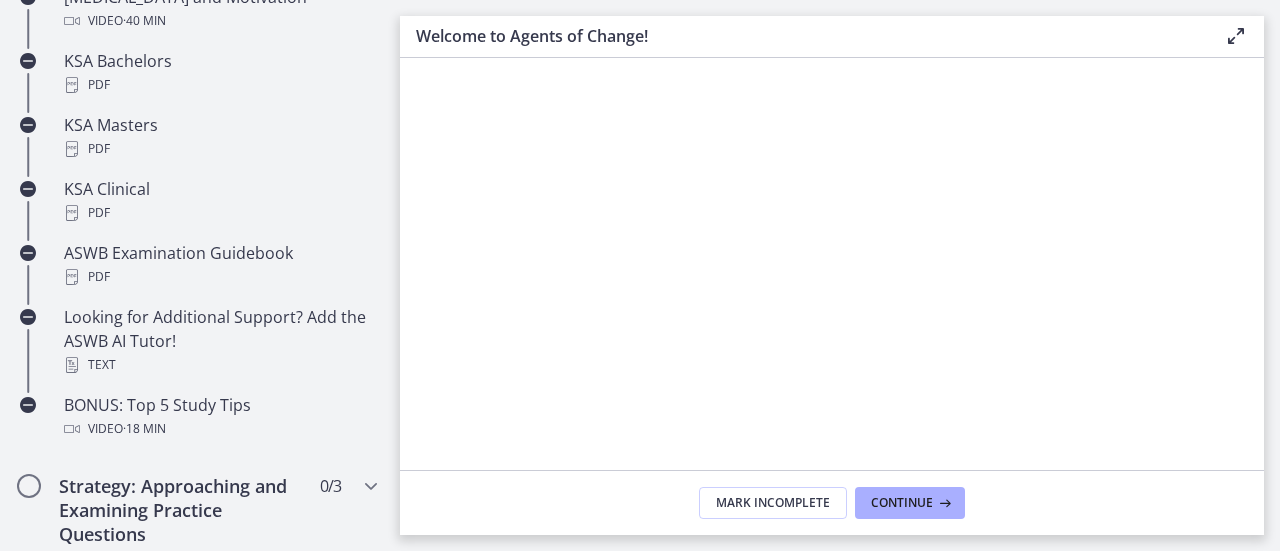 click at bounding box center (1236, 36) 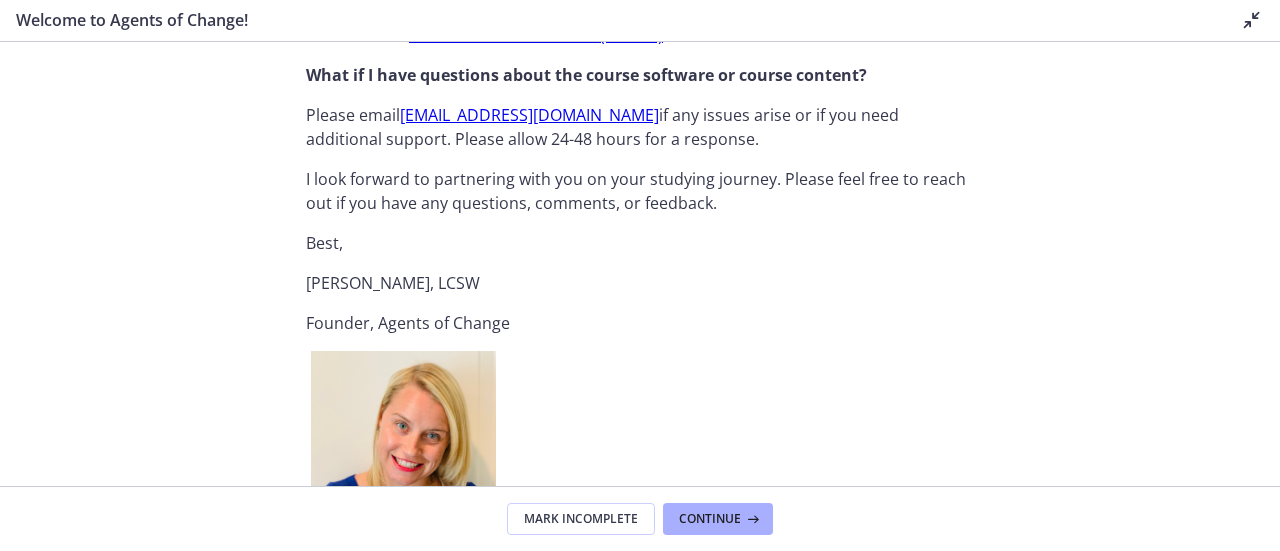 scroll, scrollTop: 2400, scrollLeft: 0, axis: vertical 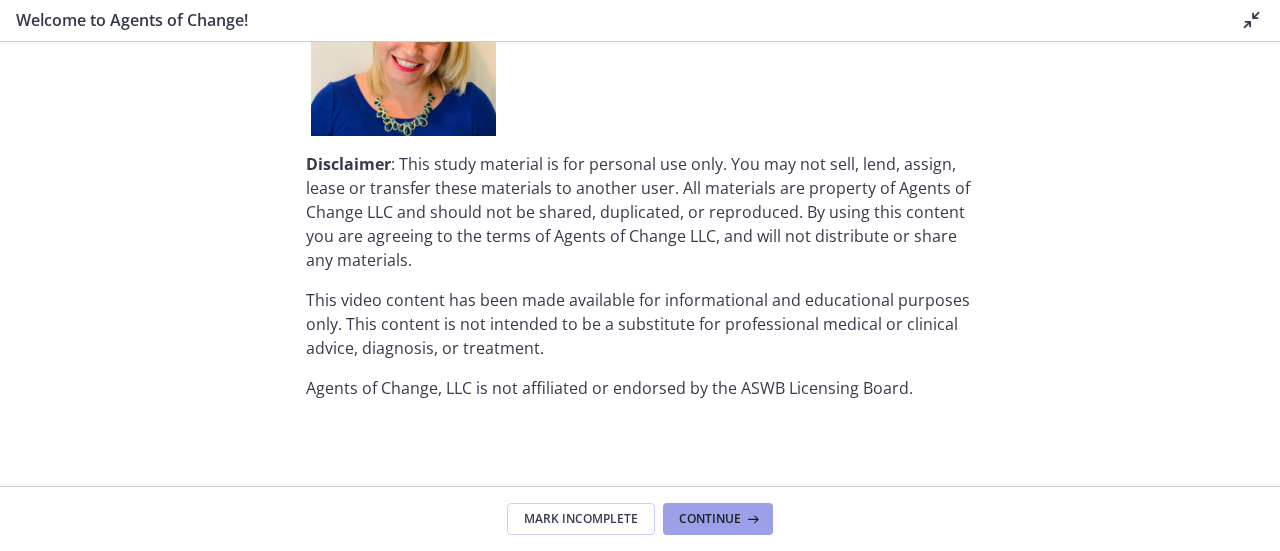 click at bounding box center (751, 519) 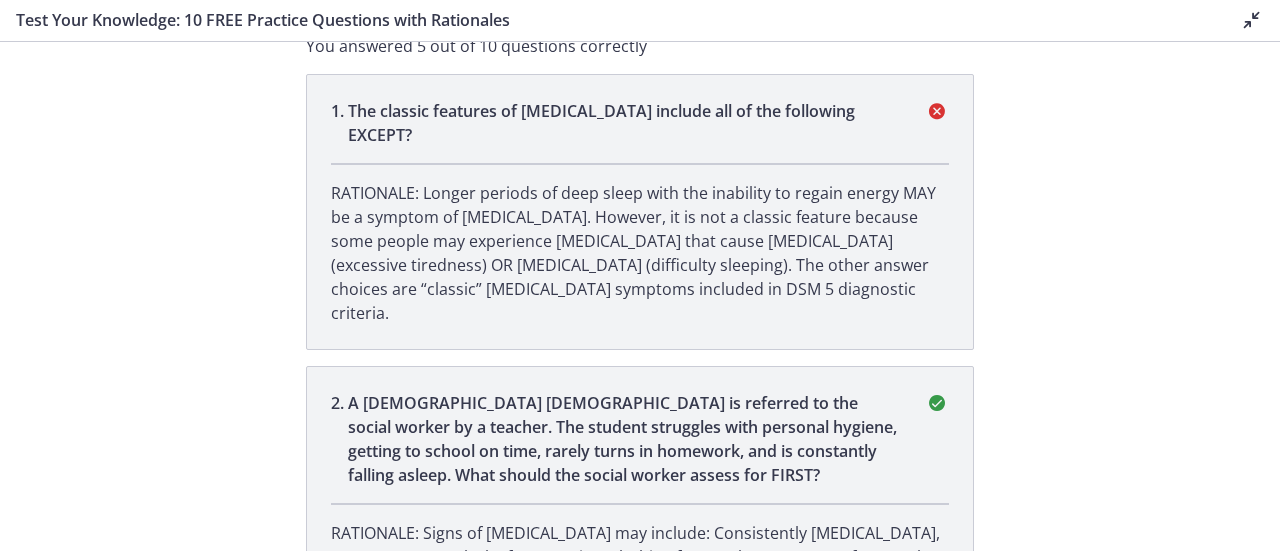 scroll, scrollTop: 0, scrollLeft: 0, axis: both 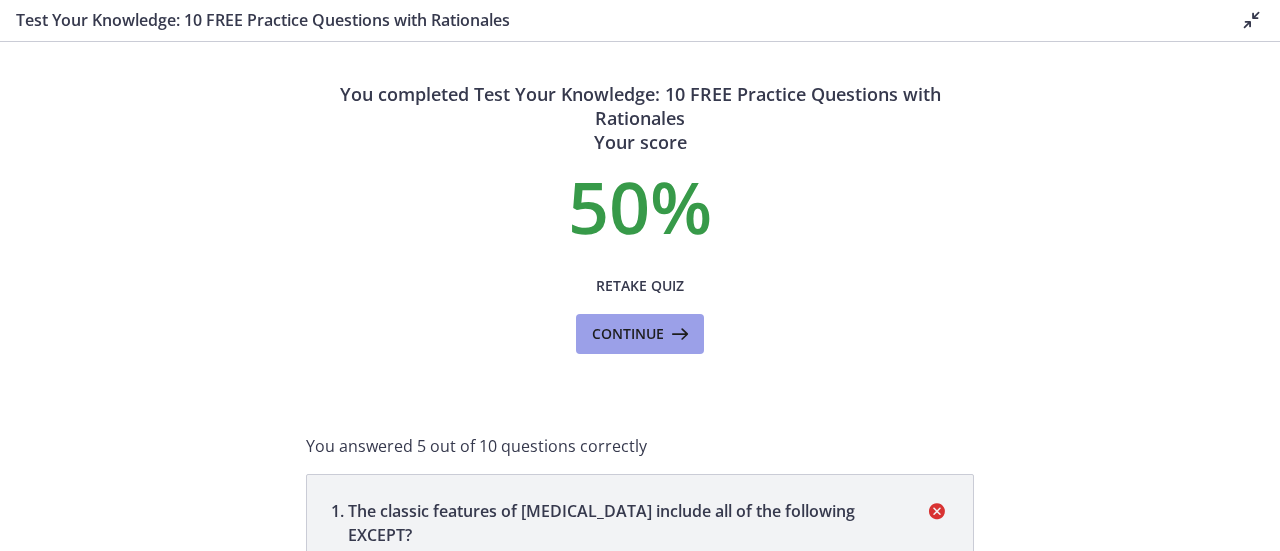click on "Continue" at bounding box center [640, 334] 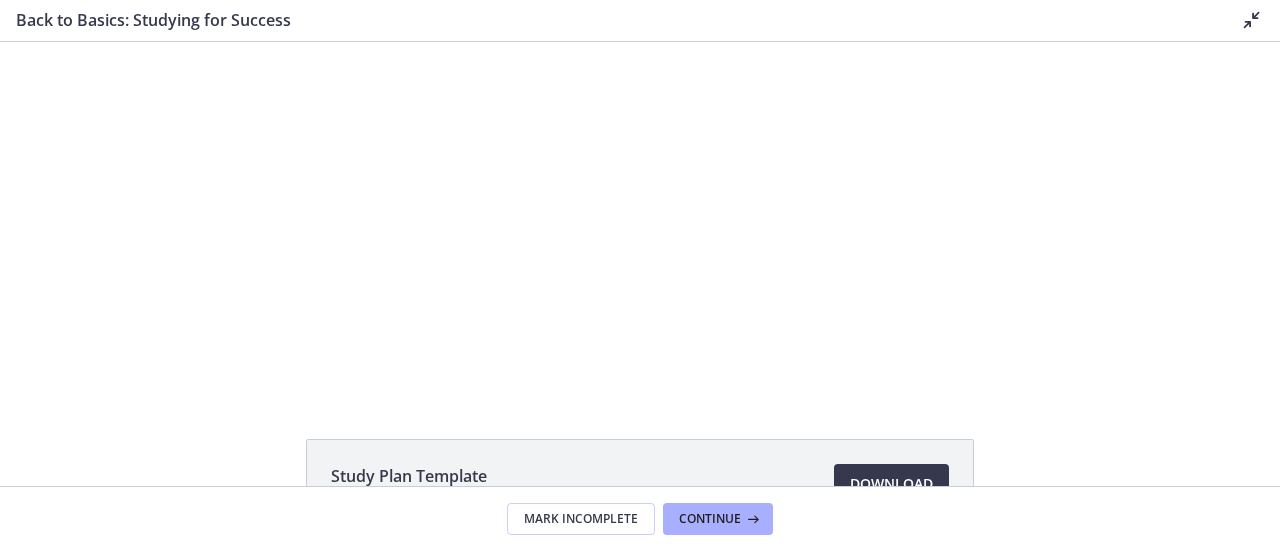 scroll, scrollTop: 0, scrollLeft: 0, axis: both 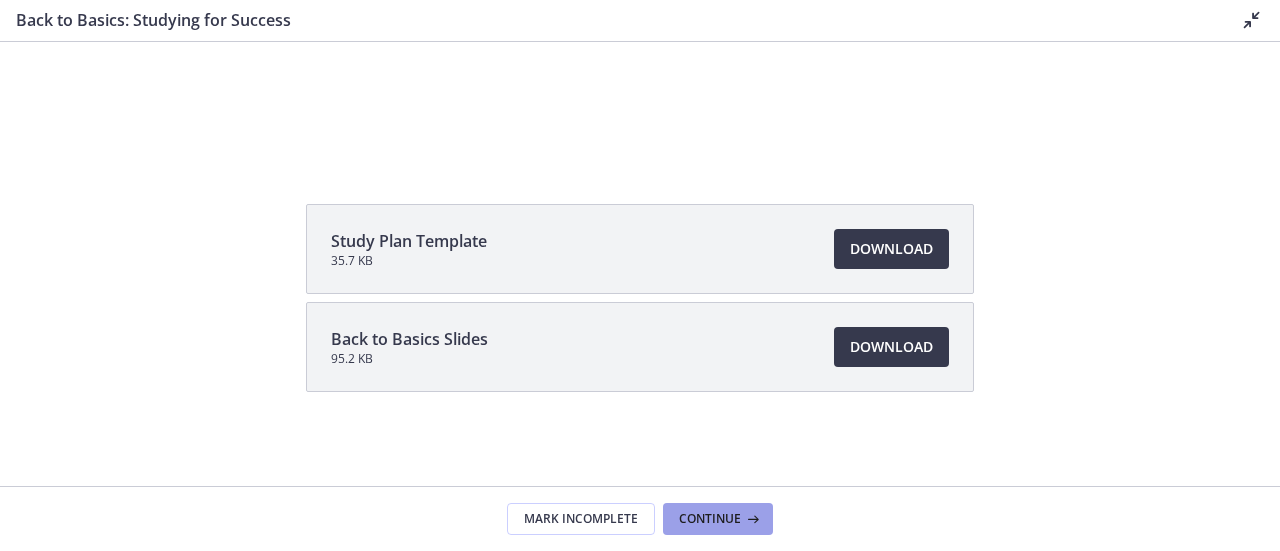 click at bounding box center [751, 519] 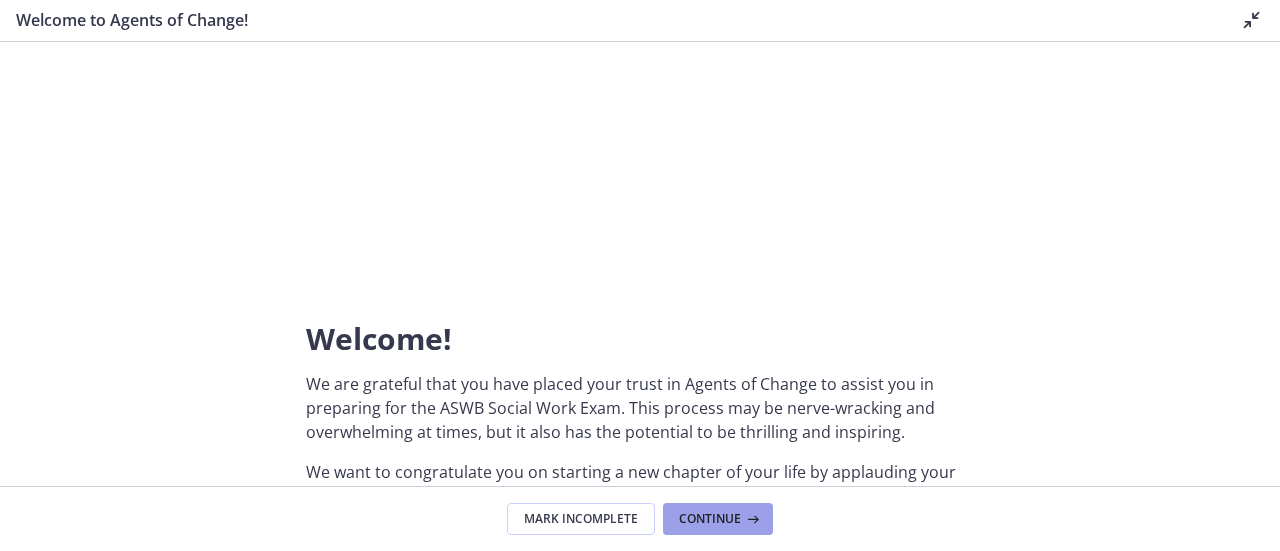 scroll, scrollTop: 0, scrollLeft: 0, axis: both 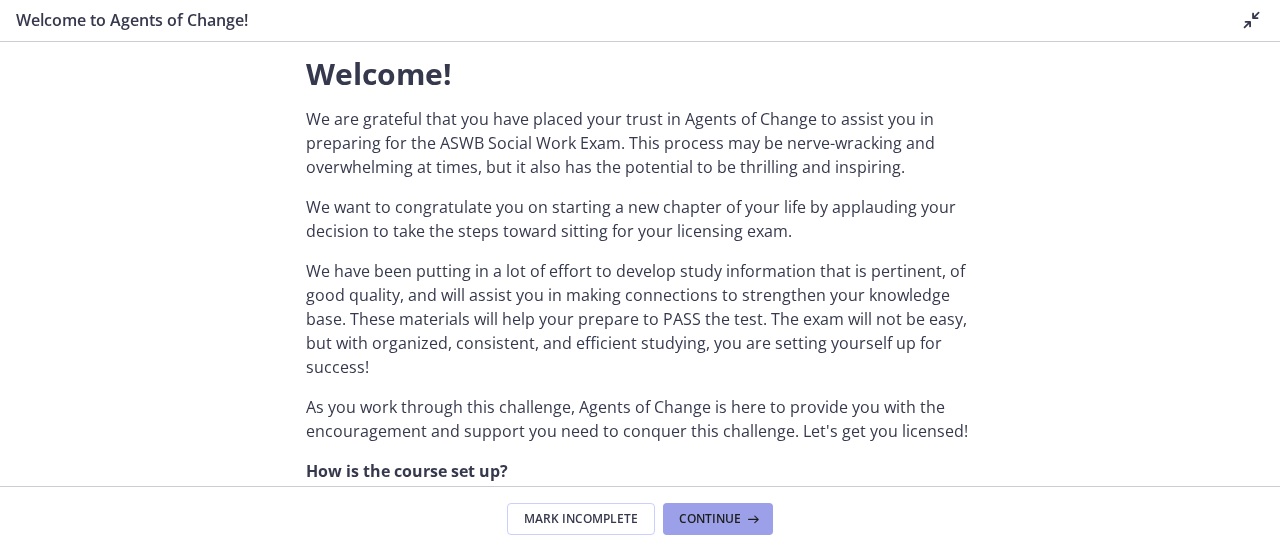 click at bounding box center (751, 519) 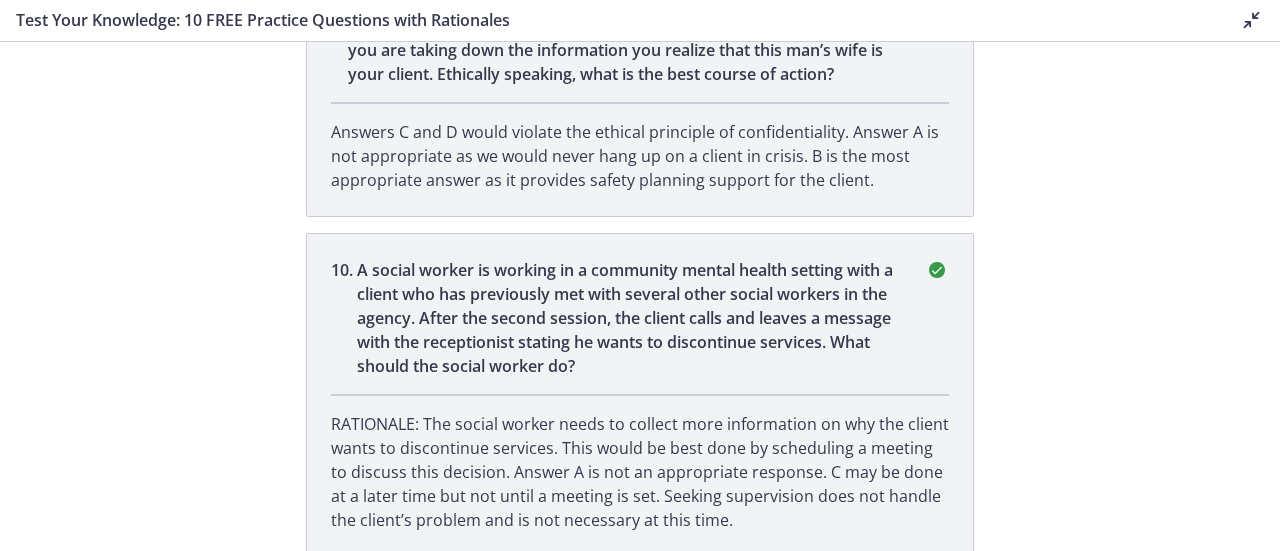 scroll, scrollTop: 3037, scrollLeft: 0, axis: vertical 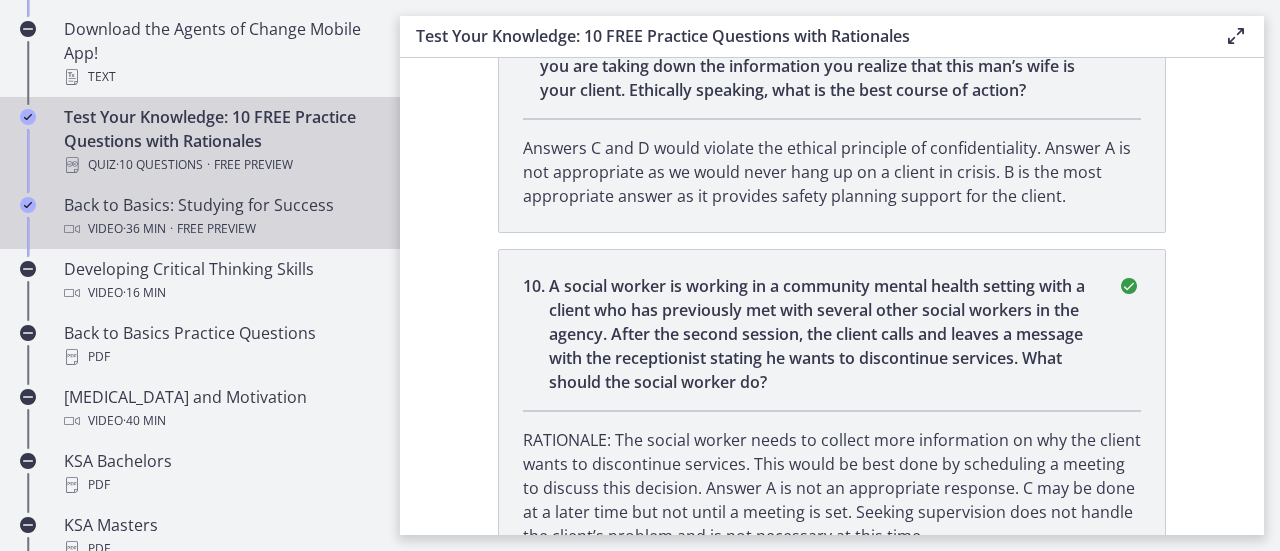 click on "Video
·  36 min
·
Free preview" at bounding box center [220, 229] 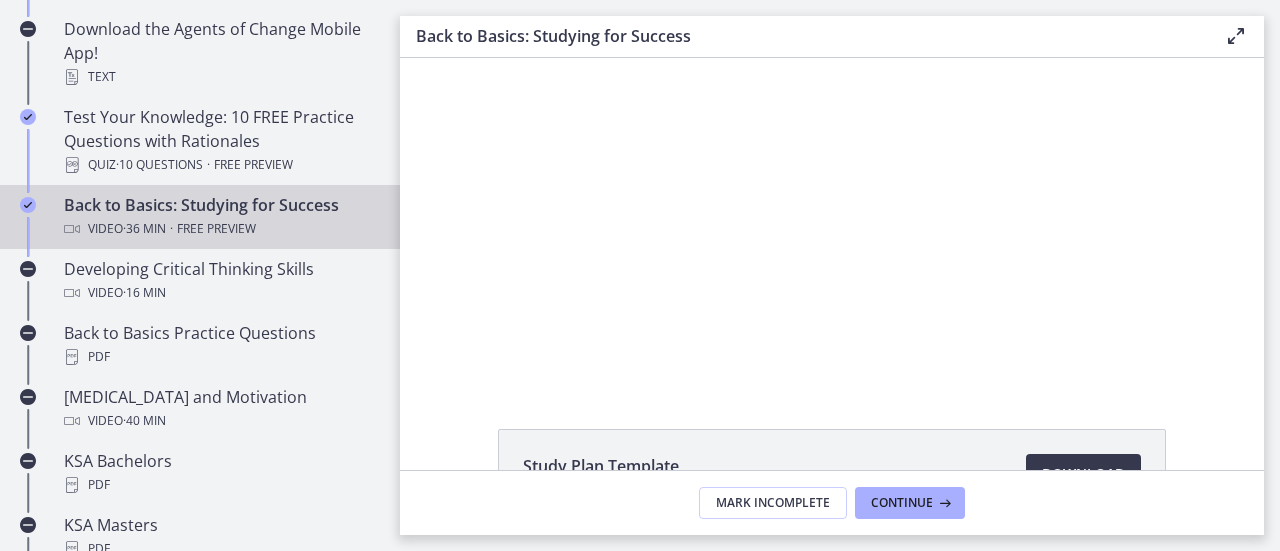 scroll, scrollTop: 0, scrollLeft: 0, axis: both 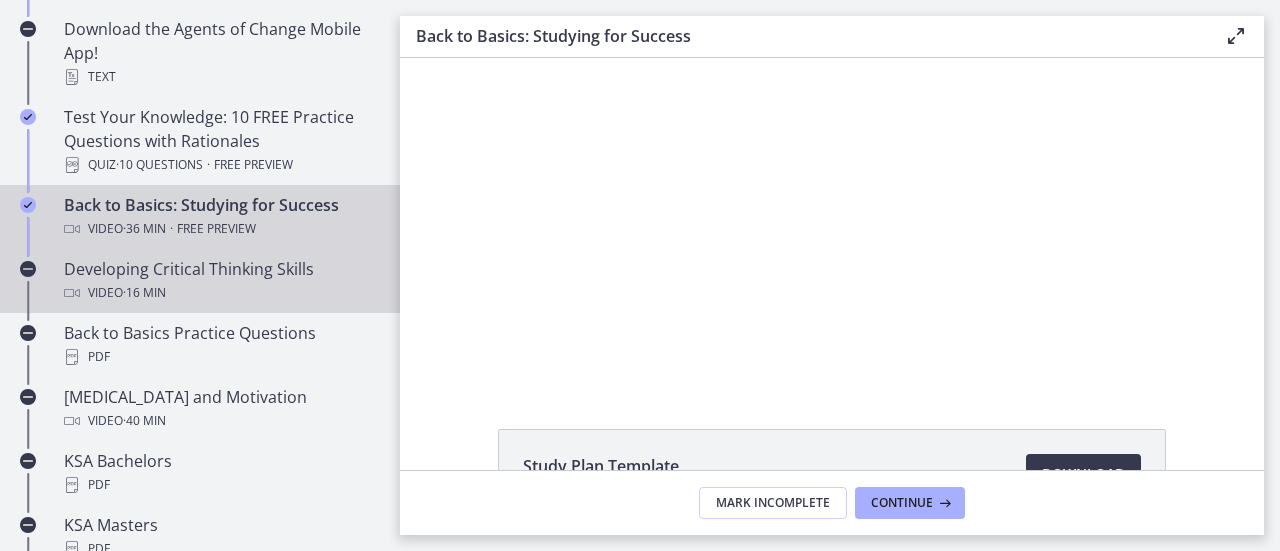 click on "Video
·  16 min" at bounding box center [220, 293] 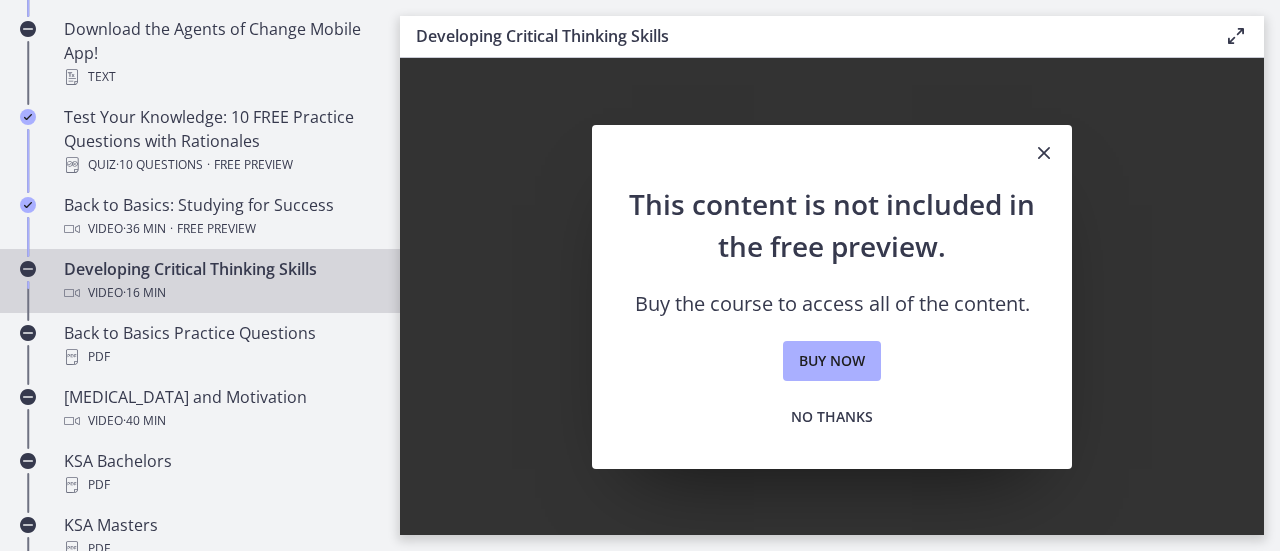 click at bounding box center [1044, 153] 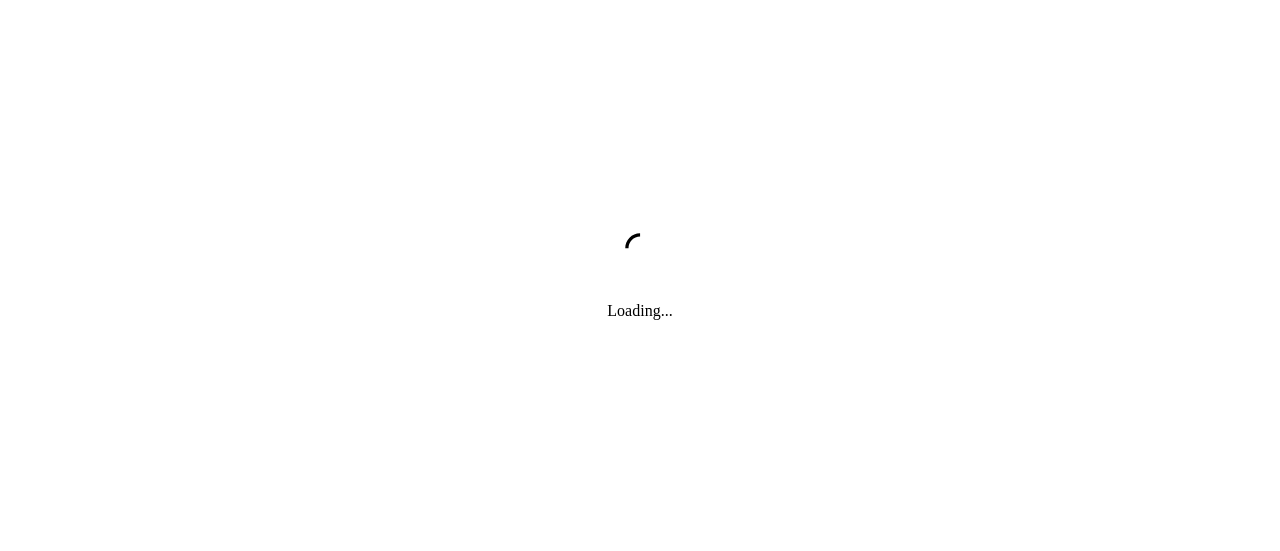 scroll, scrollTop: 0, scrollLeft: 0, axis: both 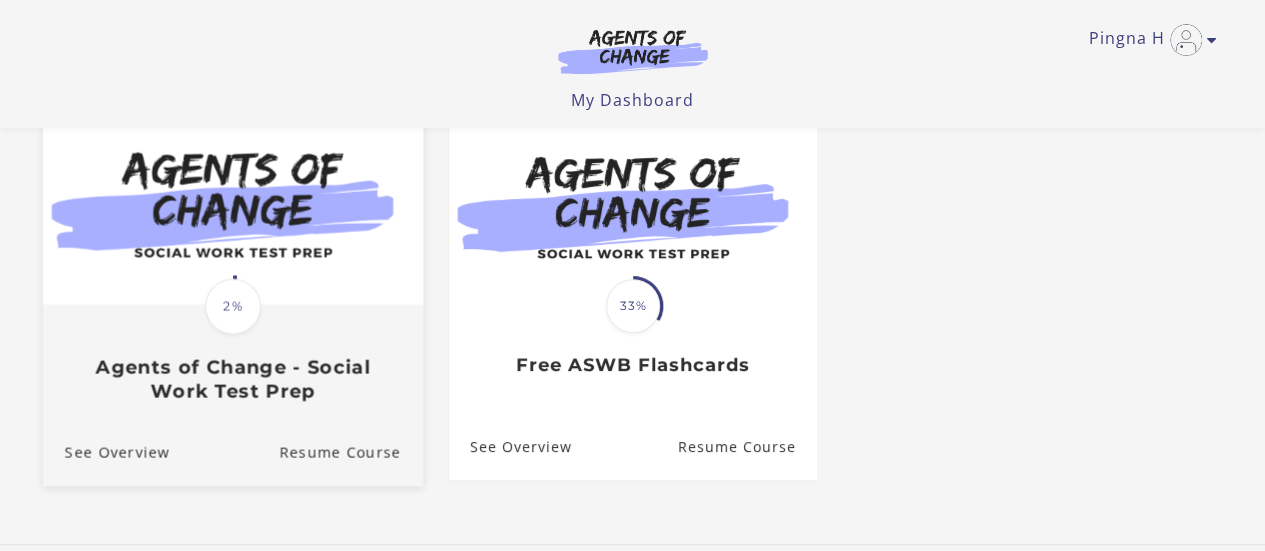 click on "2%" at bounding box center [233, 306] 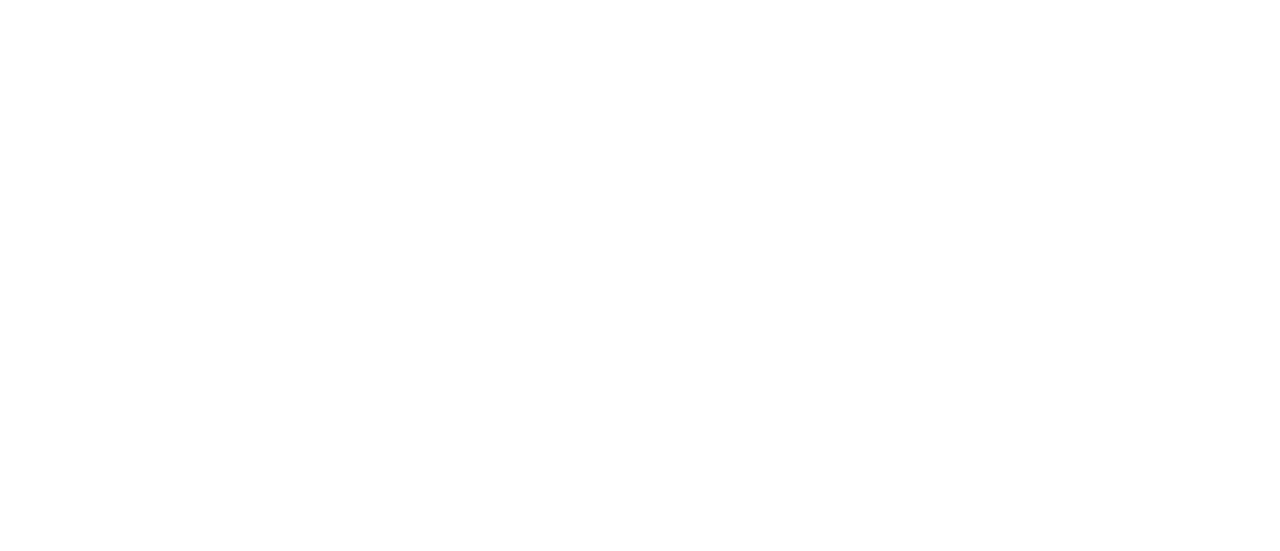 scroll, scrollTop: 0, scrollLeft: 0, axis: both 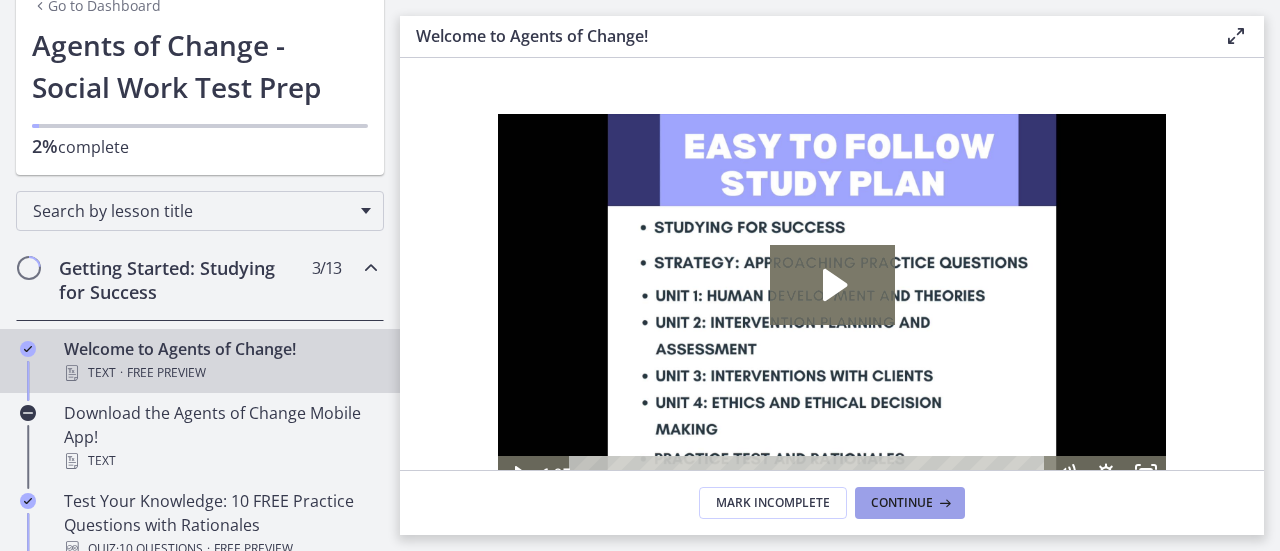 click on "Continue" at bounding box center (910, 503) 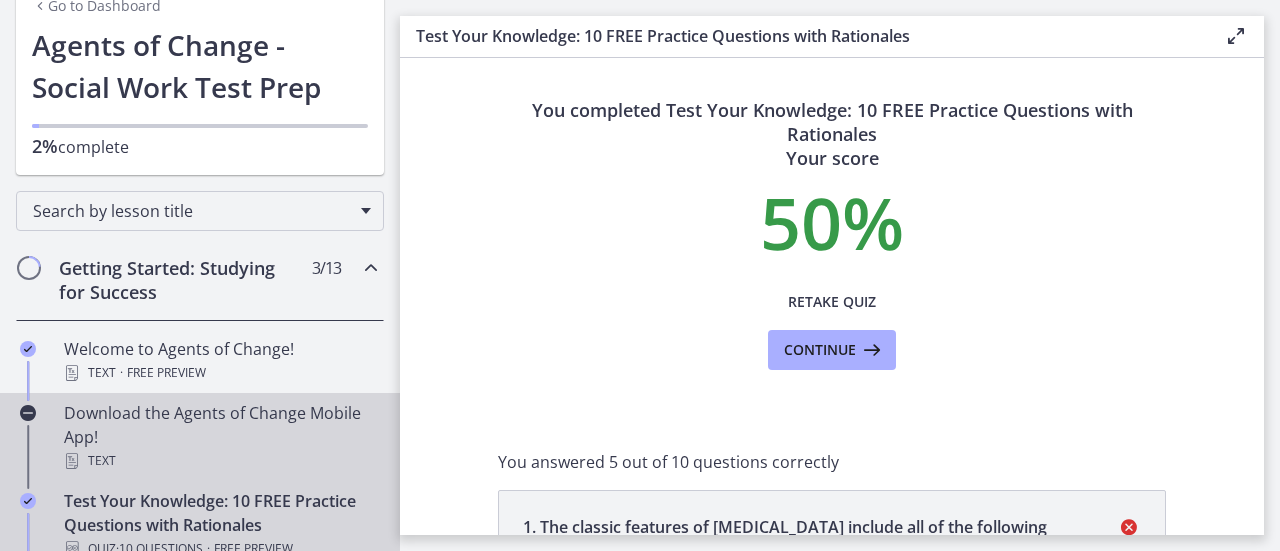 click on "Download the Agents of Change Mobile App!
Text" at bounding box center (220, 437) 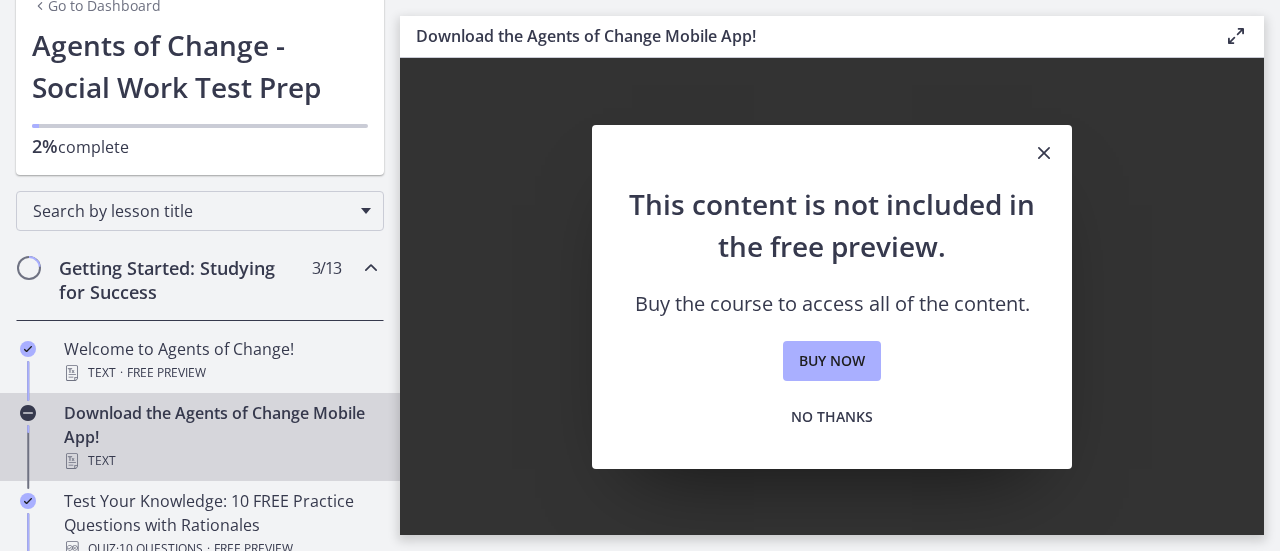 click at bounding box center (1044, 153) 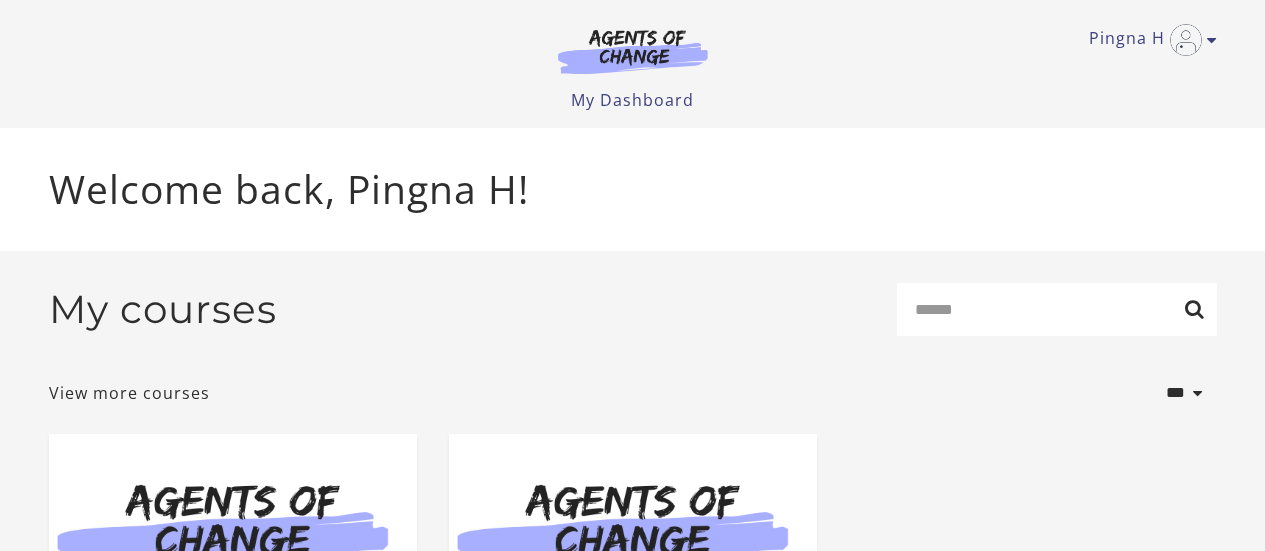 scroll, scrollTop: 0, scrollLeft: 0, axis: both 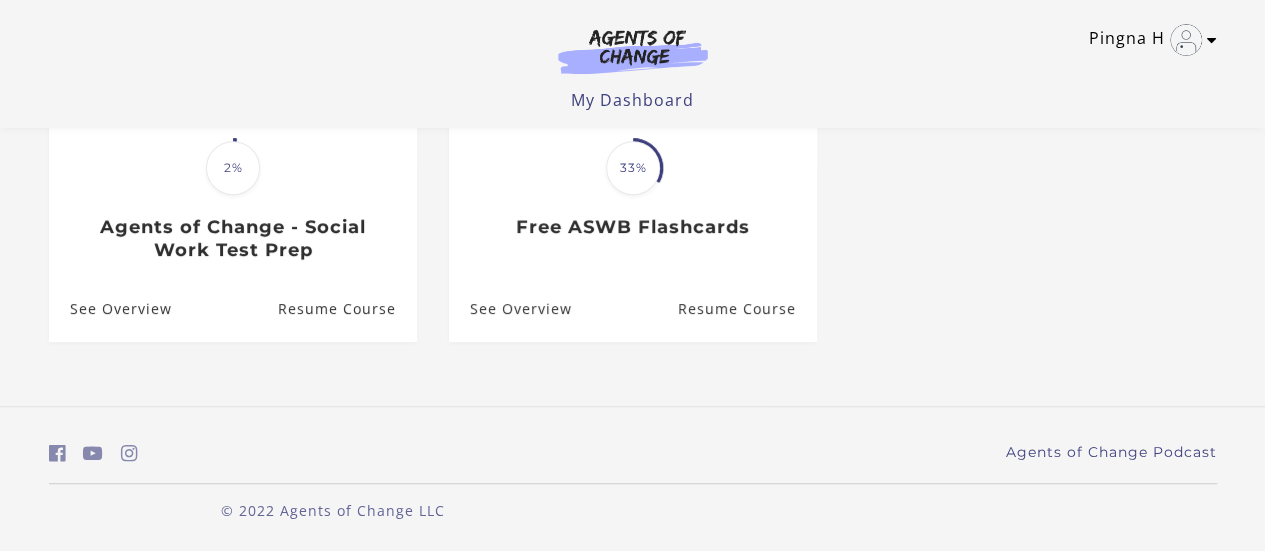 click at bounding box center (1186, 40) 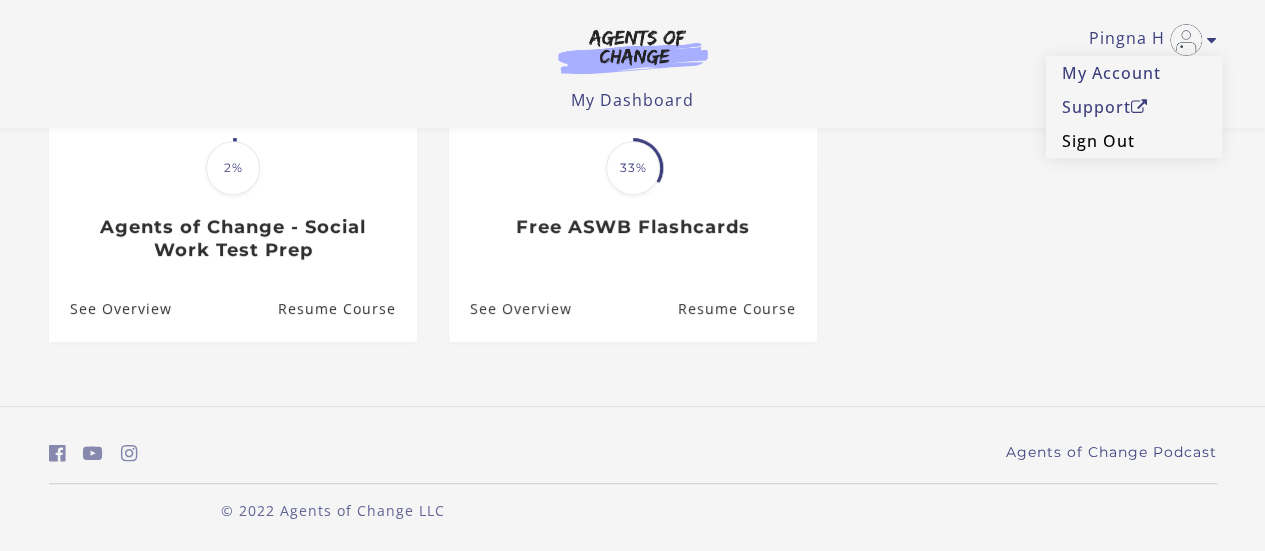 click on "Sign Out" at bounding box center [1134, 141] 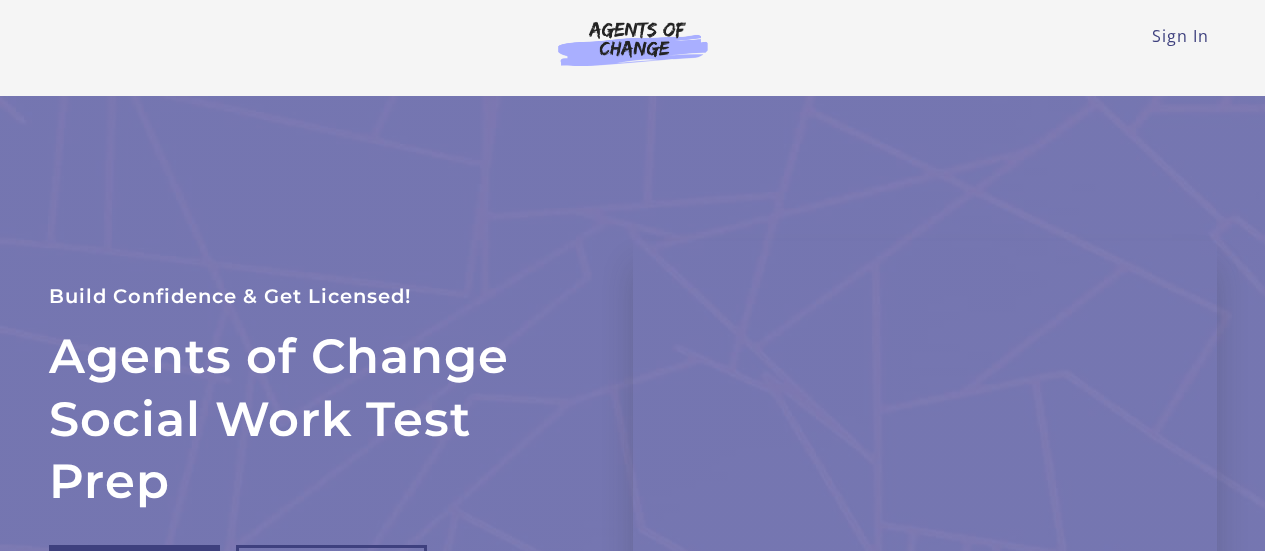 scroll, scrollTop: 0, scrollLeft: 0, axis: both 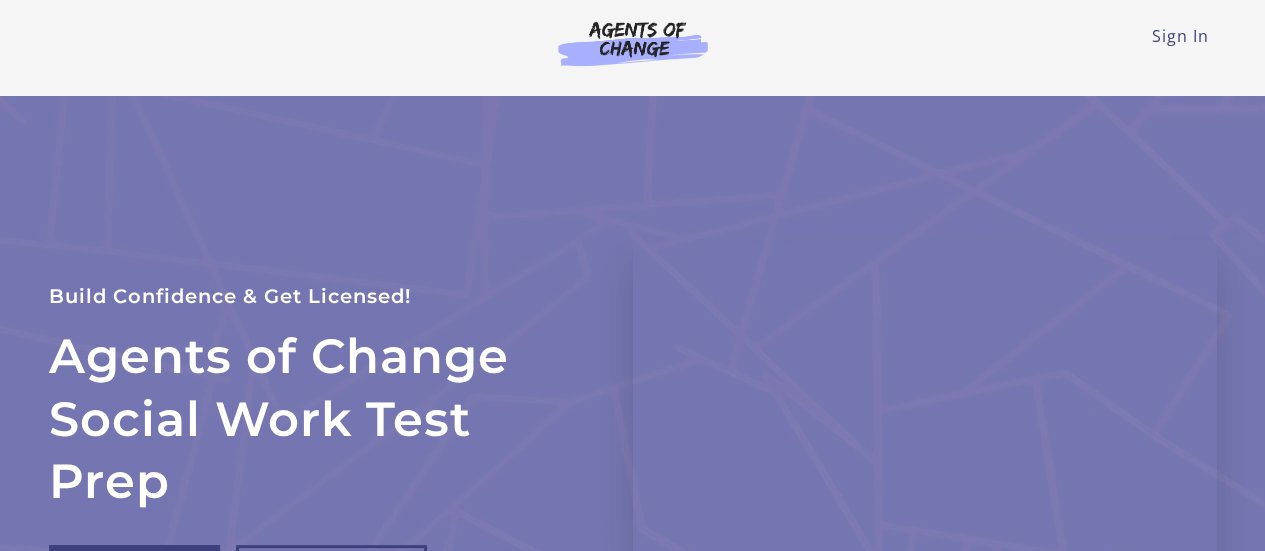 click on "Sign In" at bounding box center (1180, 36) 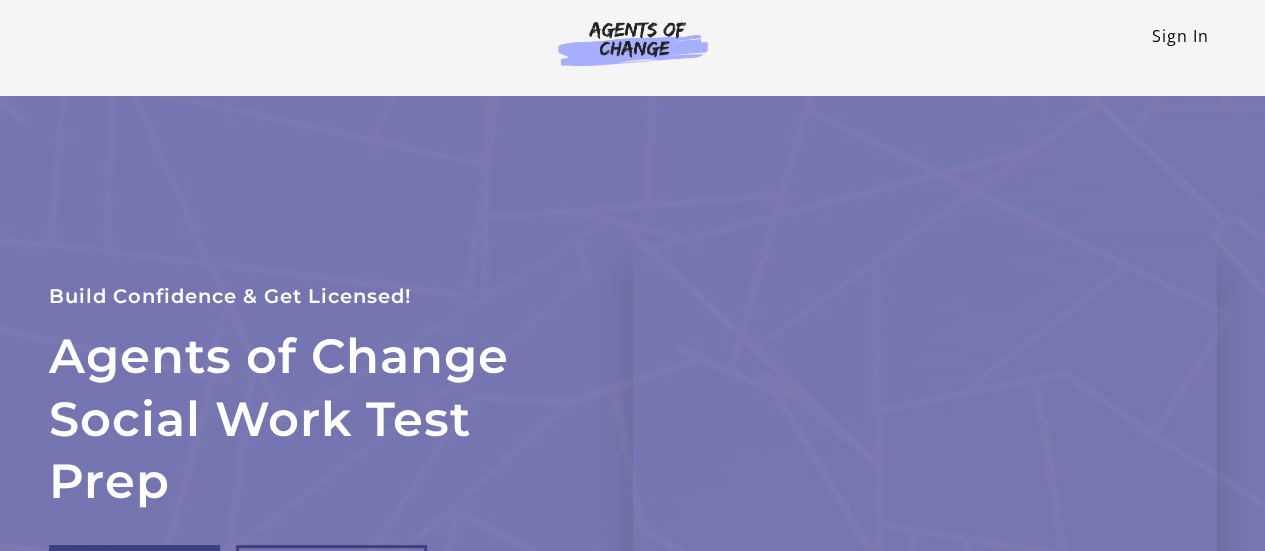 scroll, scrollTop: 0, scrollLeft: 0, axis: both 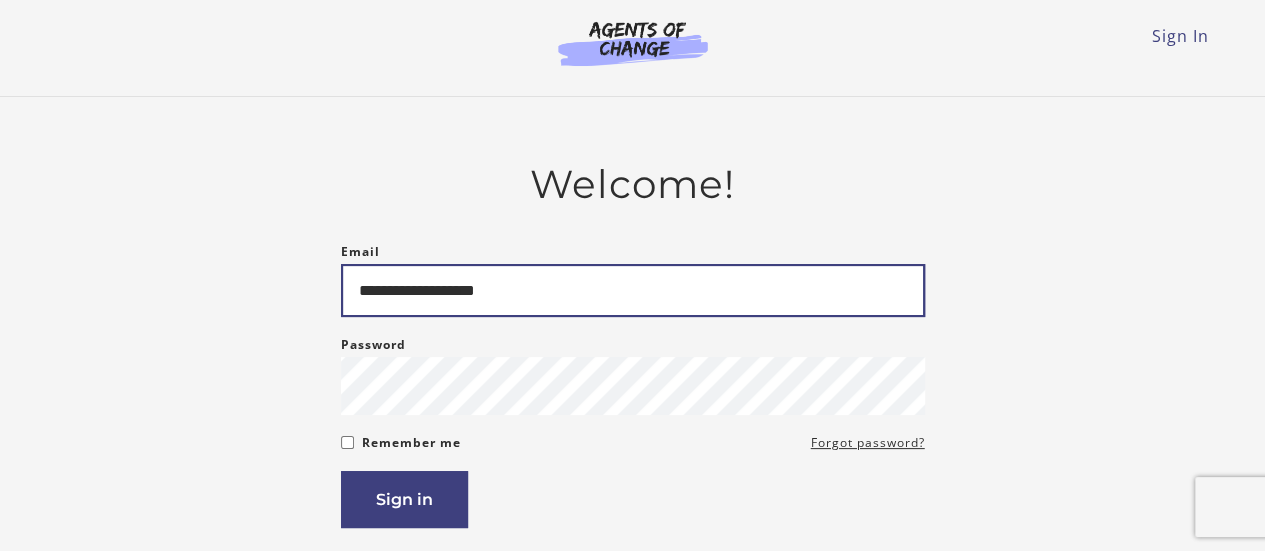 drag, startPoint x: 568, startPoint y: 296, endPoint x: 428, endPoint y: 298, distance: 140.01428 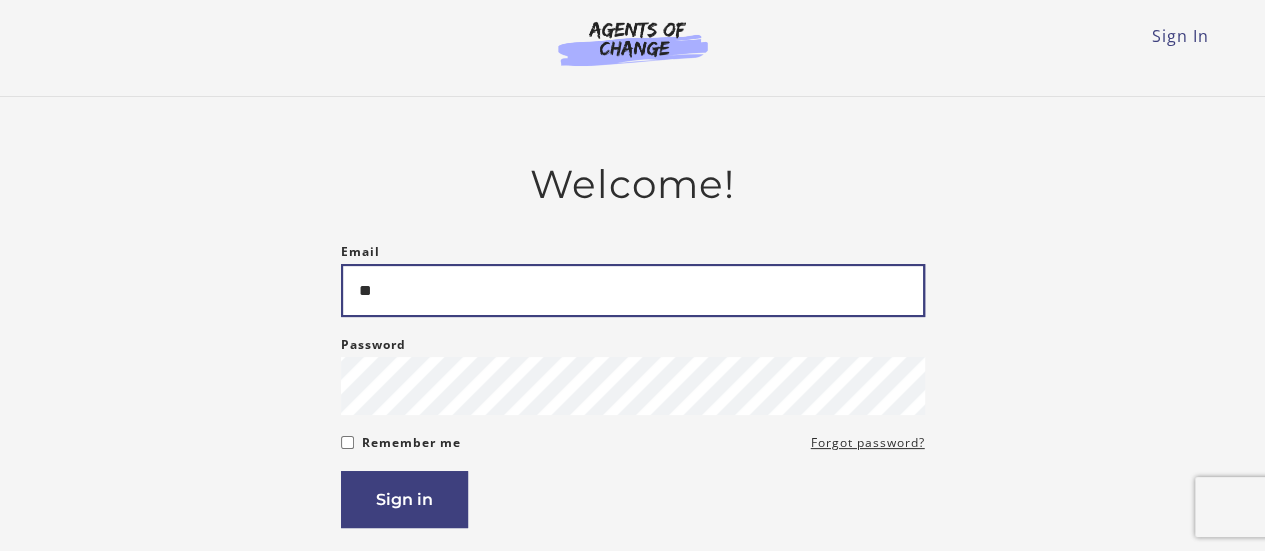 type on "*" 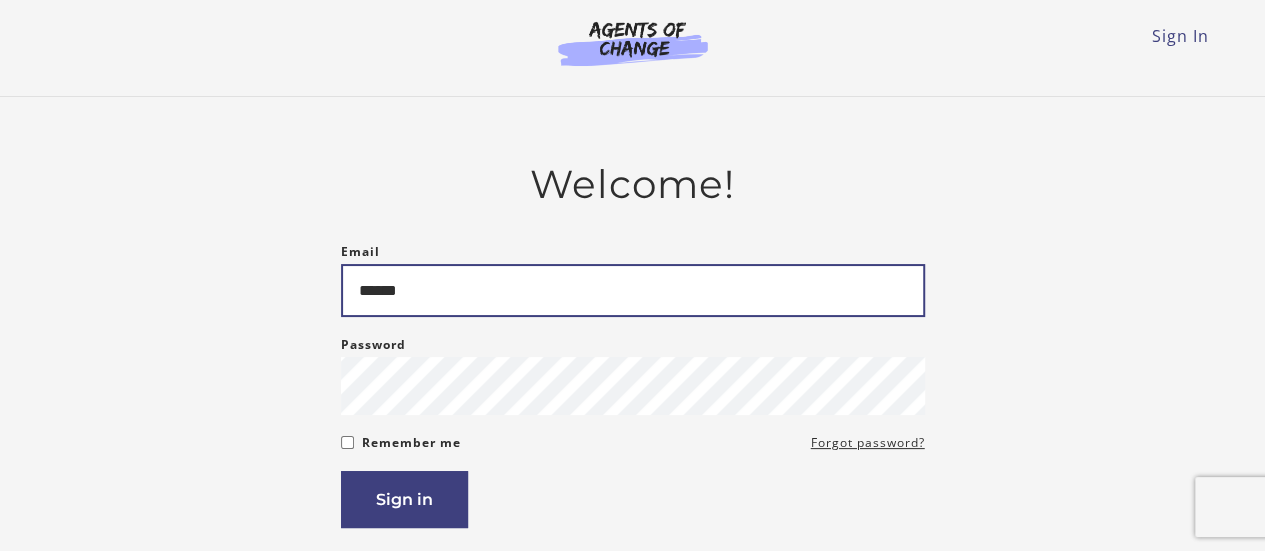 type on "**********" 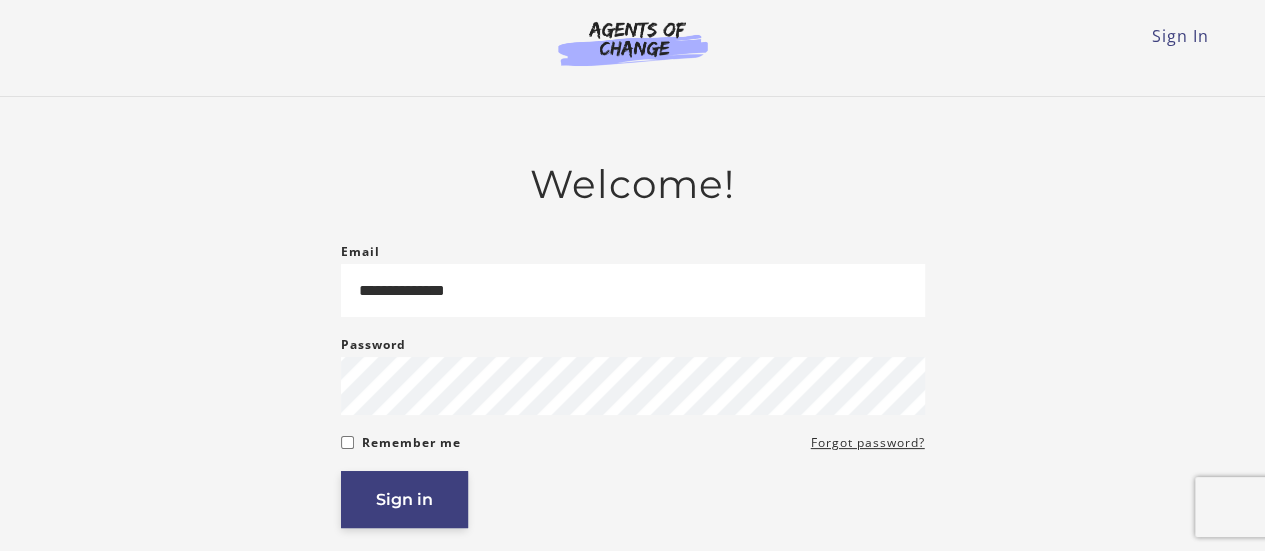 click on "Sign in" at bounding box center (404, 499) 